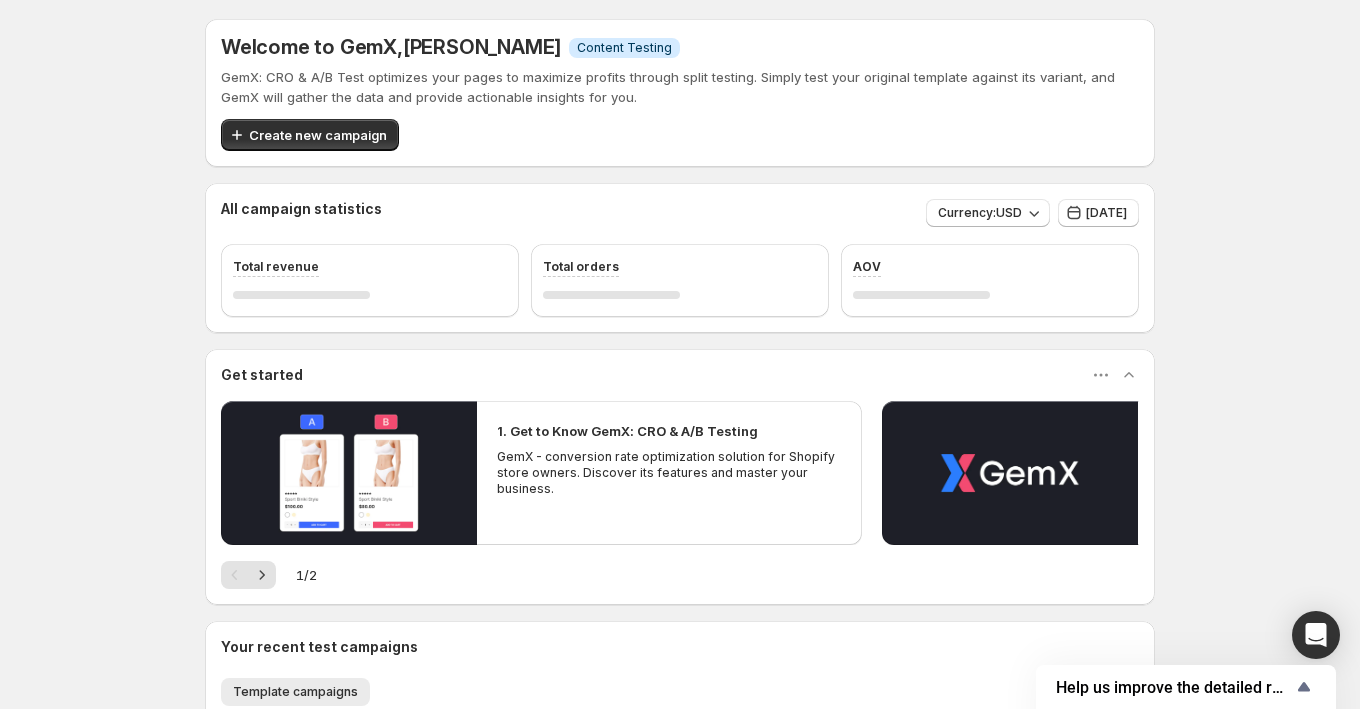 scroll, scrollTop: 0, scrollLeft: 0, axis: both 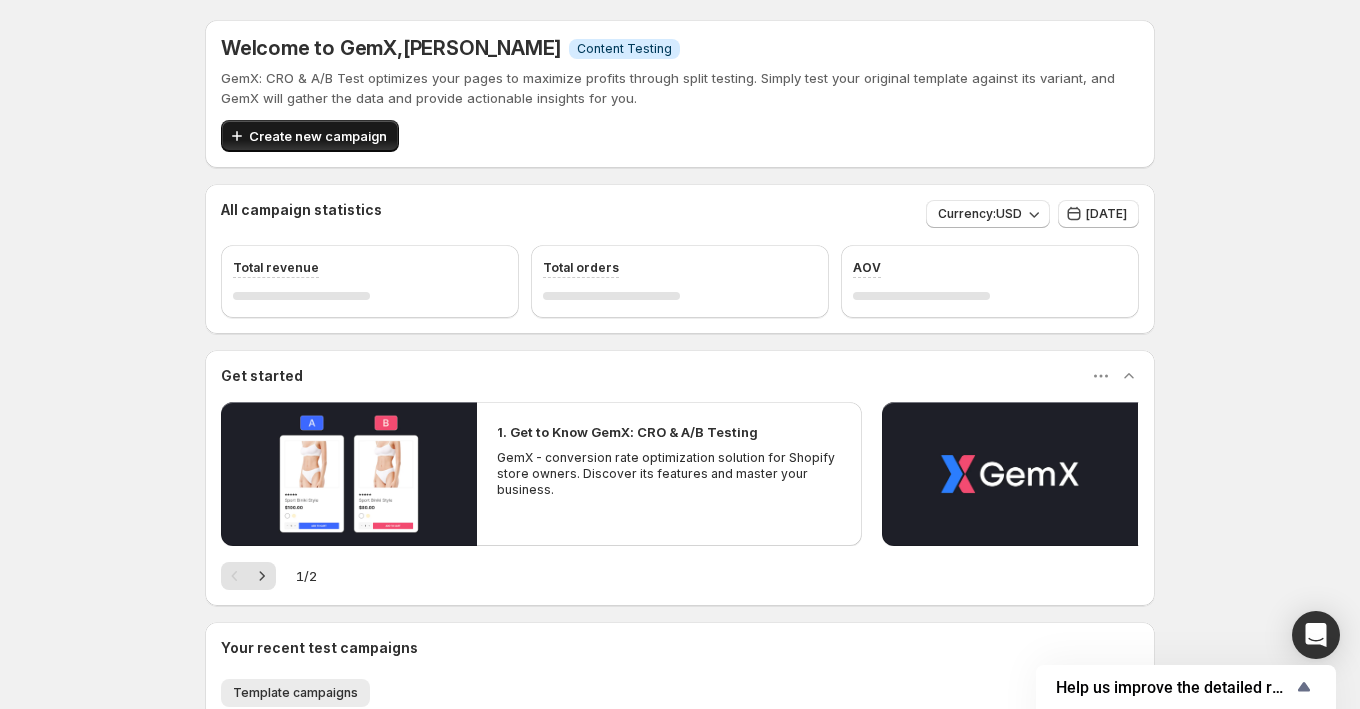 click on "Create new campaign" at bounding box center [310, 136] 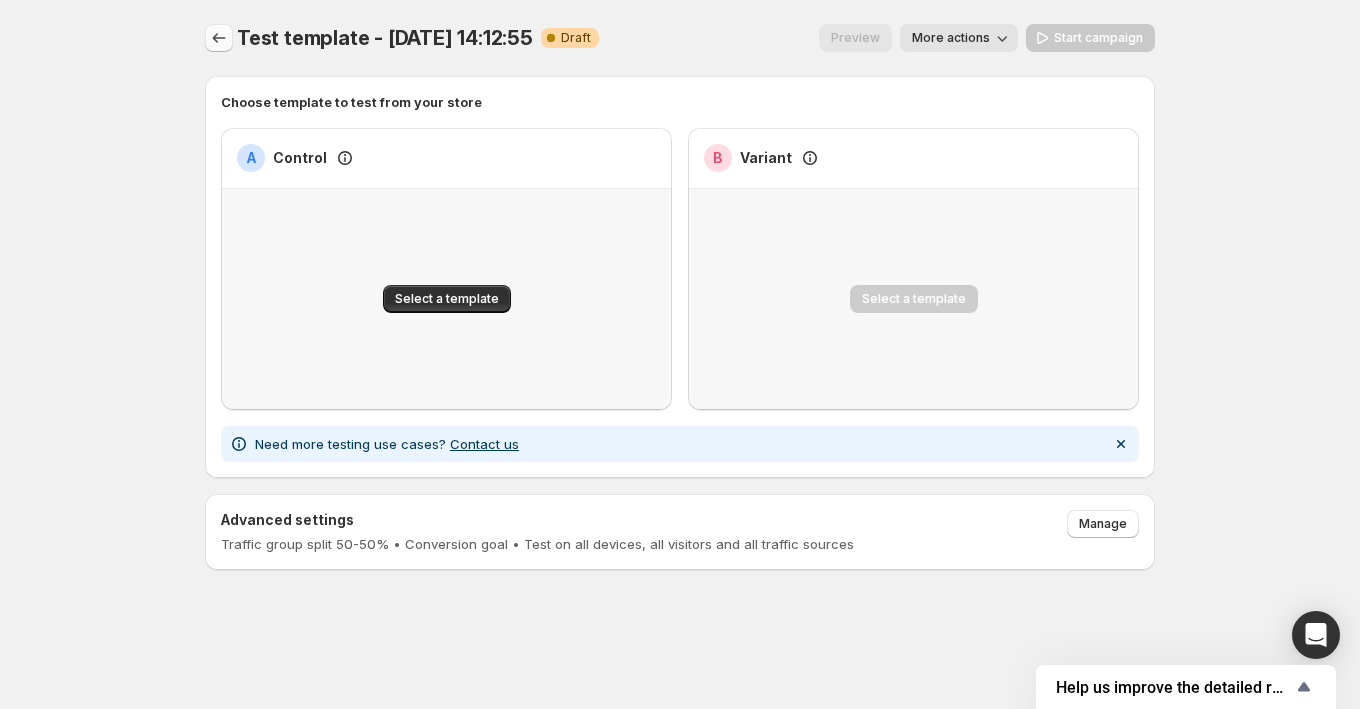 click 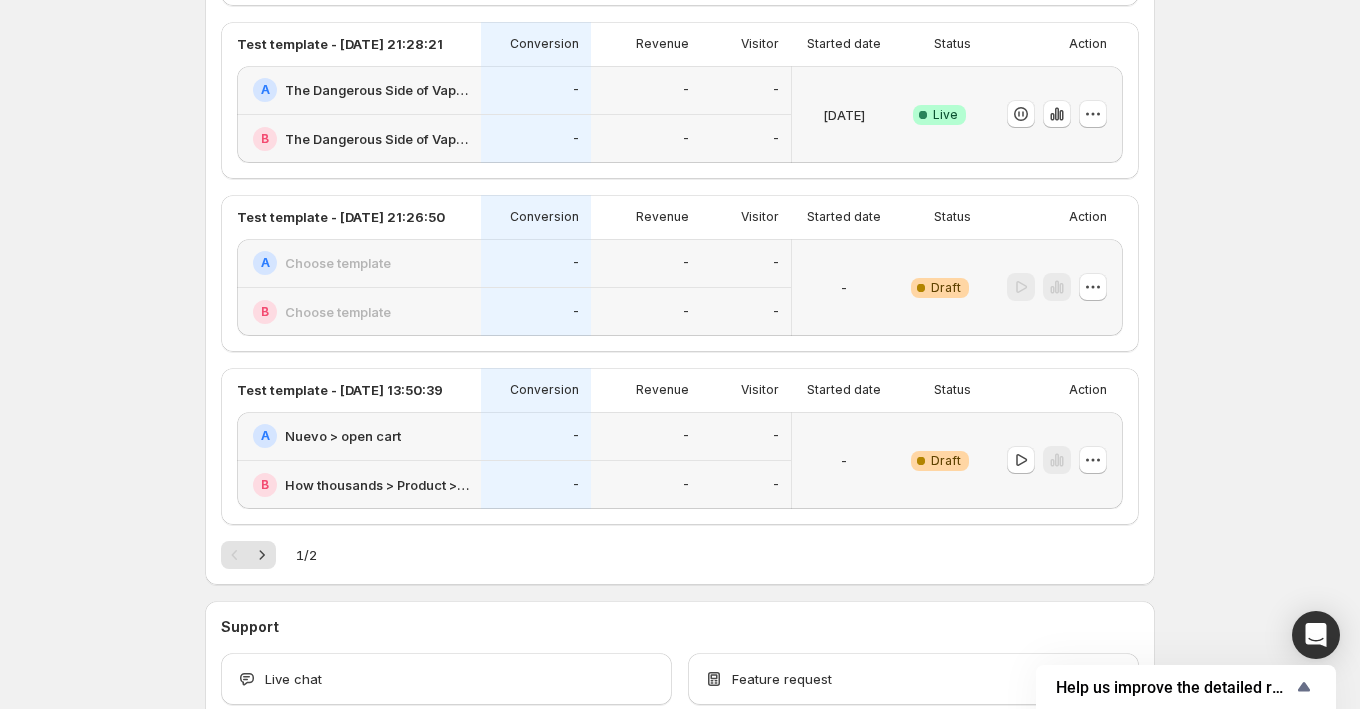 scroll, scrollTop: 1062, scrollLeft: 0, axis: vertical 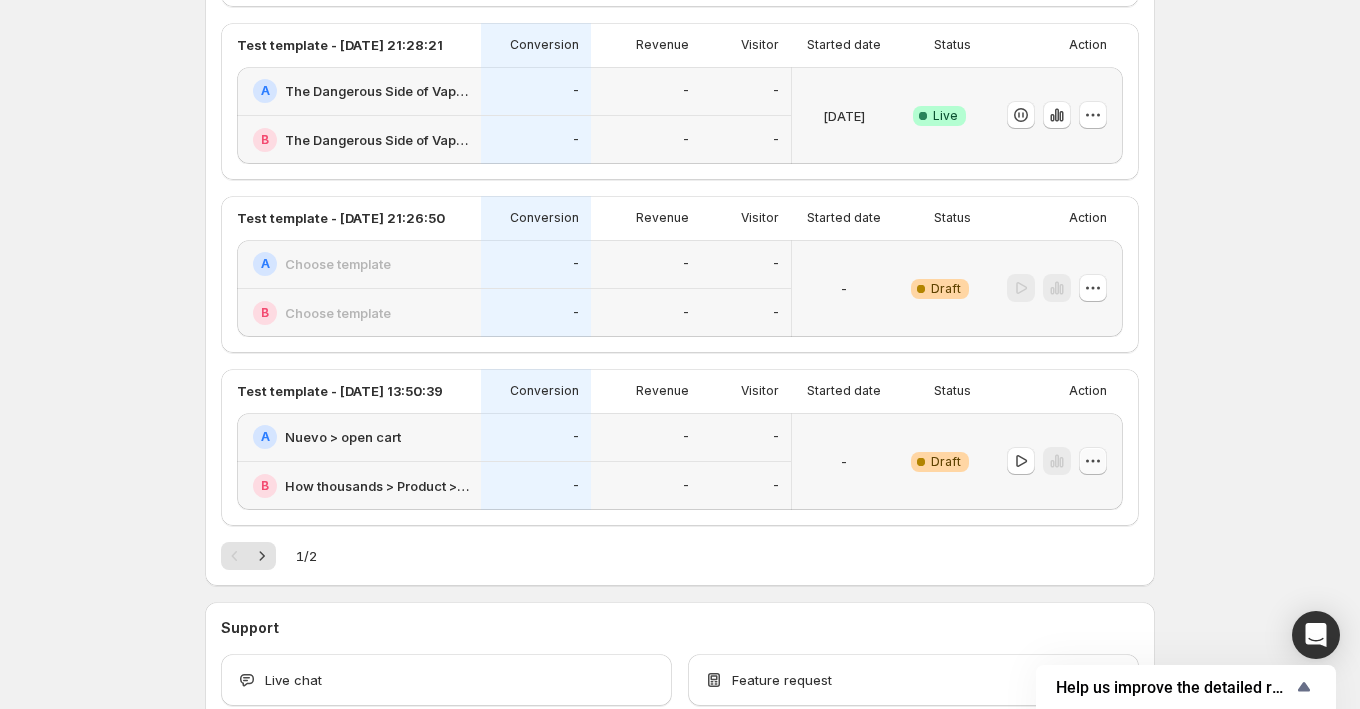 click 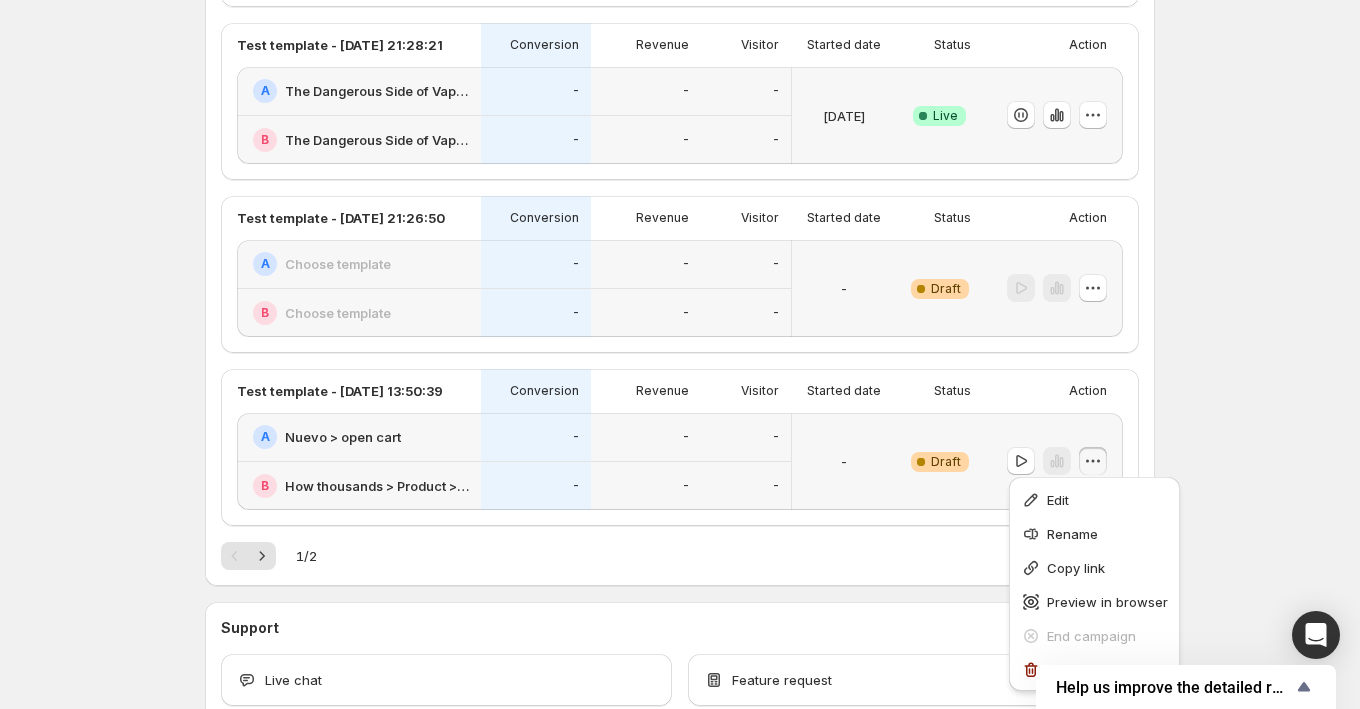 click on "Welcome to GemX ,  [PERSON_NAME] Info Content Testing GemX: CRO & A/B Test optimizes your pages to maximize profits through split testing.
Simply test your original template against its variant, and GemX will gather the data
and provide actionable insights for you. Create new campaign All campaign statistics Currency:  USD [DATE] Total revenue Total orders AOV Get started 1. Get to Know GemX: CRO & A/B Testing GemX - conversion rate optimization solution for Shopify store owners. Discover its features and master your business. 2. Explore GemX: CRO & A/B Testing Use Cases Explore GemX: CRO & A/B testing Use Cases to boost conversion rates and drive growth. 1 / 2 Your recent test campaigns Template campaigns More views Template campaigns More views Test template - [DATE] 14:12:55 Conversion Revenue Visitor Started date Status Action A Choose template B Choose template - - - - - - - Warning Complete Draft Test template - [DATE] 21:28:44 Conversion Revenue Visitor Started date Status Action" at bounding box center (680, -116) 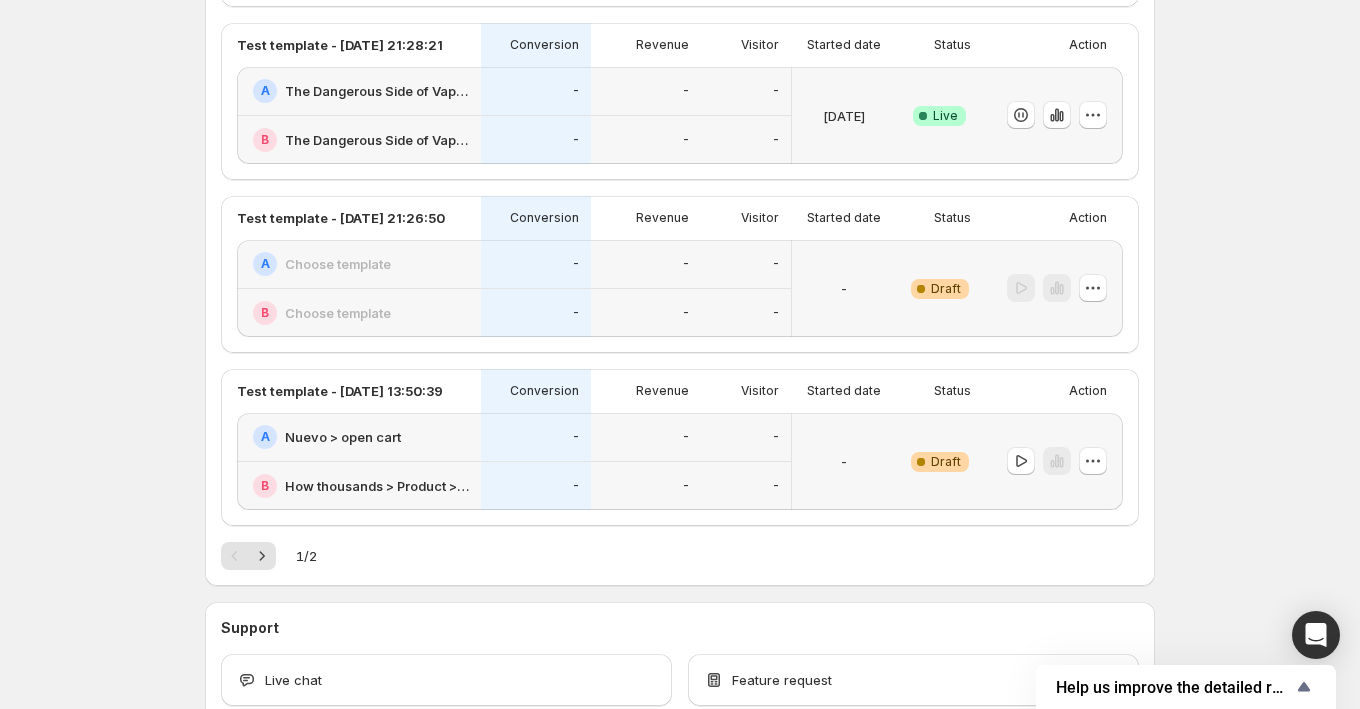 click on "Nuevo > open cart" at bounding box center [343, 437] 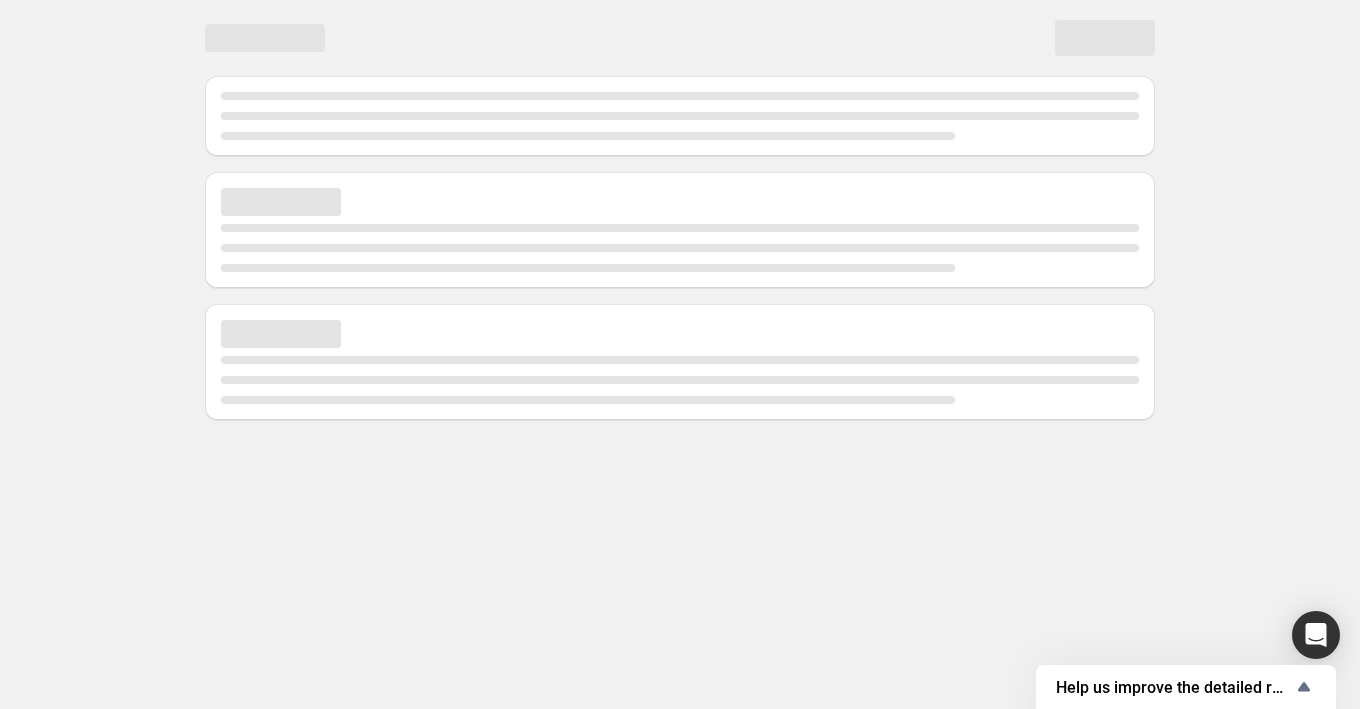 scroll, scrollTop: 0, scrollLeft: 0, axis: both 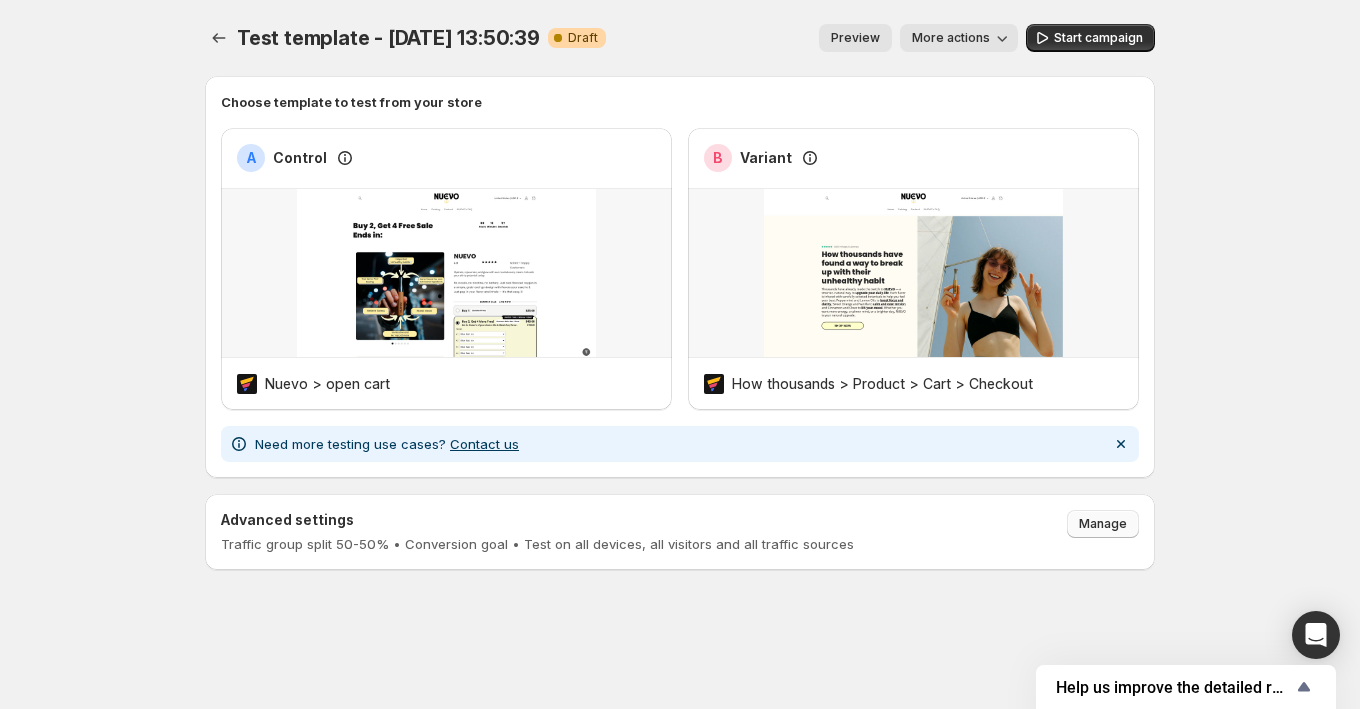 click on "Manage" at bounding box center [1103, 524] 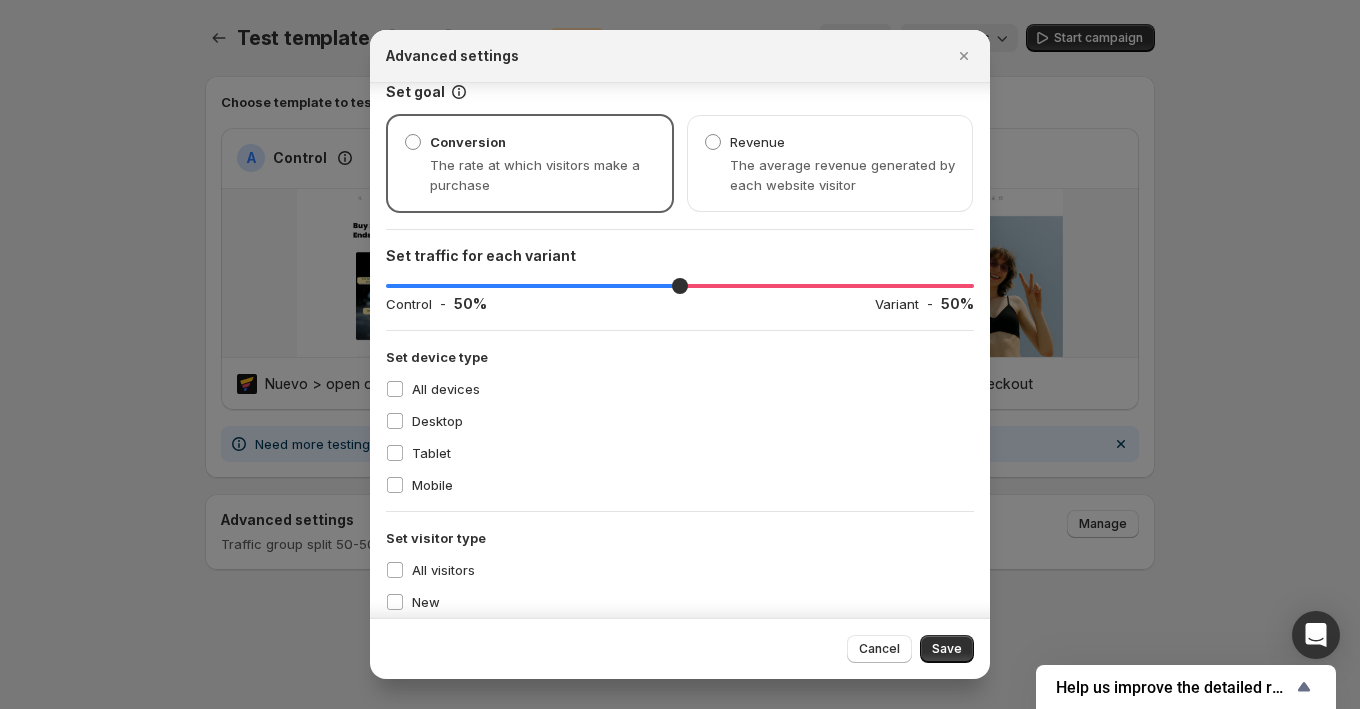 scroll, scrollTop: 0, scrollLeft: 0, axis: both 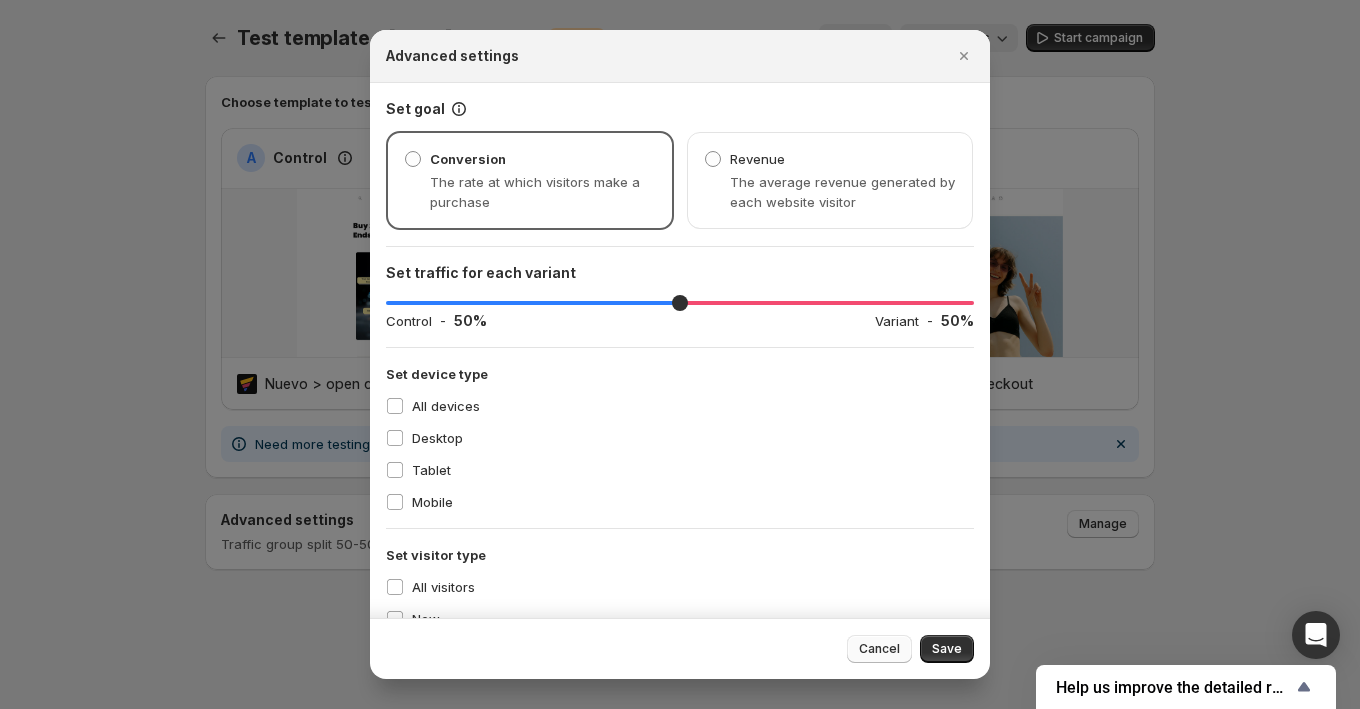 click on "Cancel" at bounding box center (879, 649) 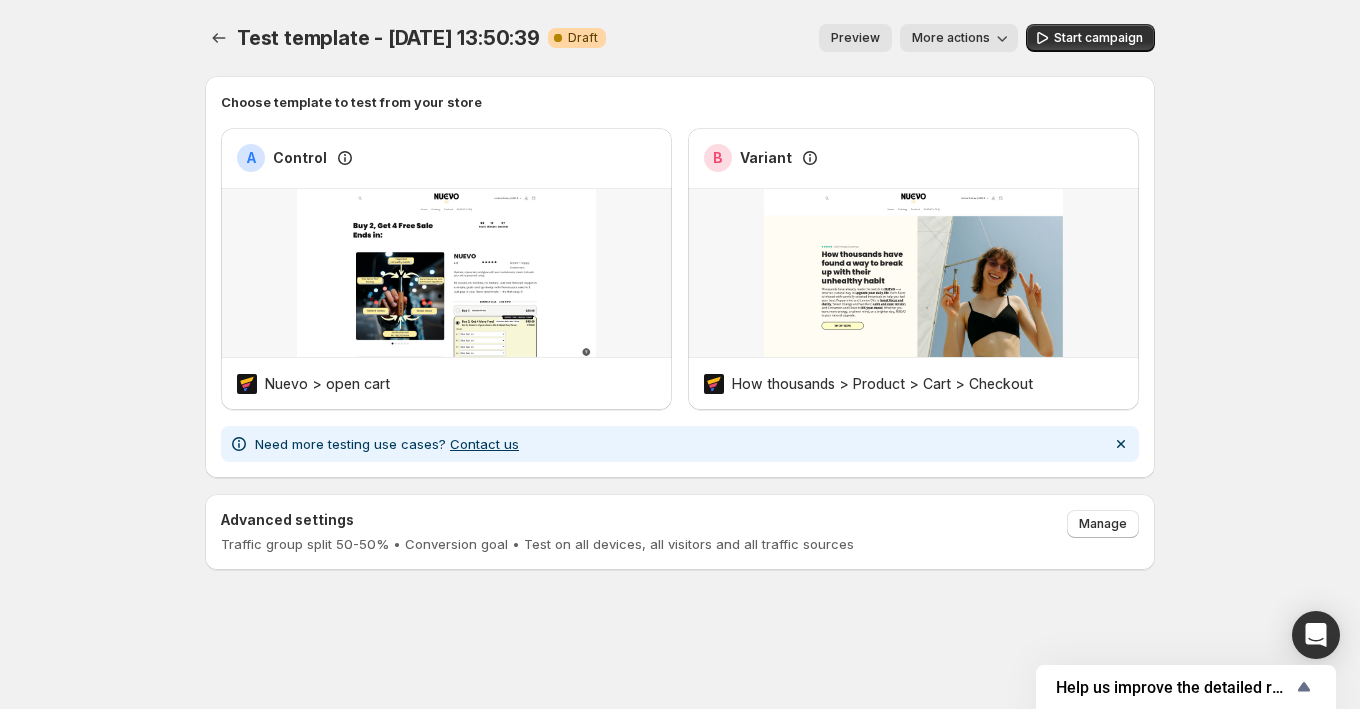 click on "More actions" at bounding box center [959, 38] 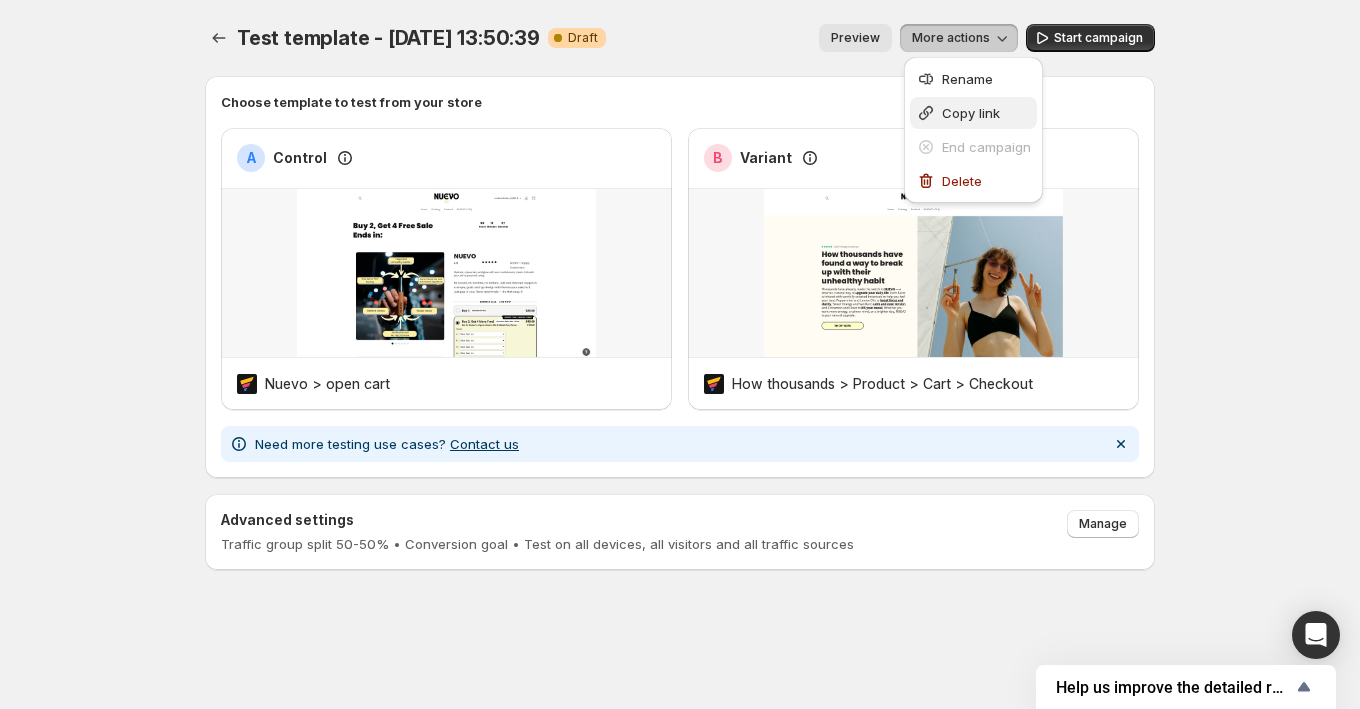 click 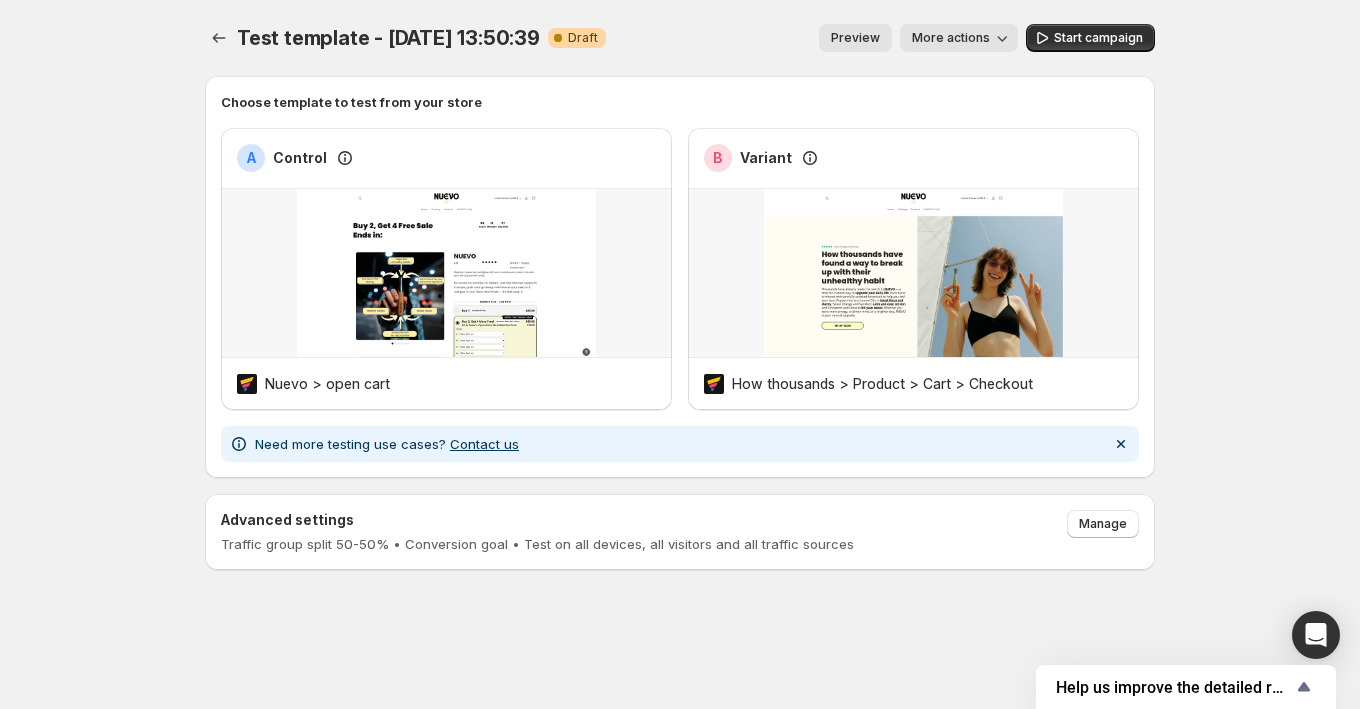 click on "Test template - [DATE] 13:50:39" at bounding box center [388, 38] 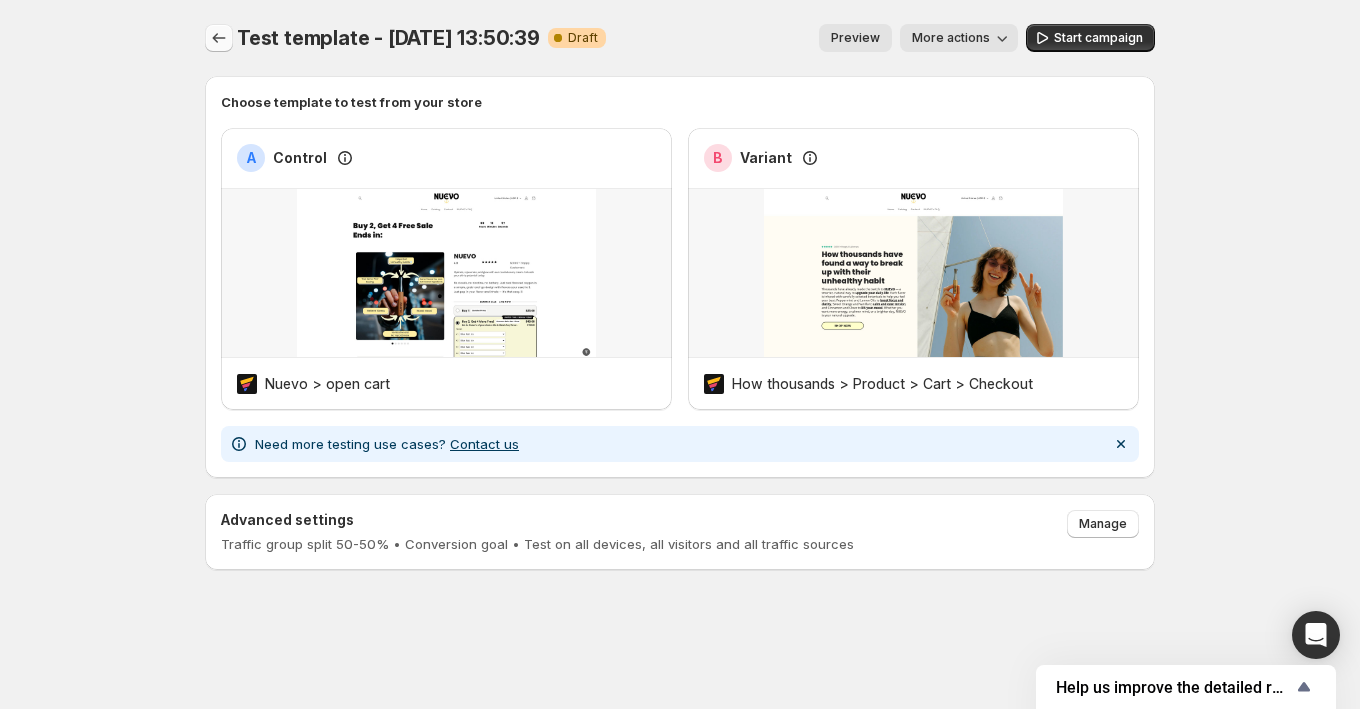 click at bounding box center (219, 38) 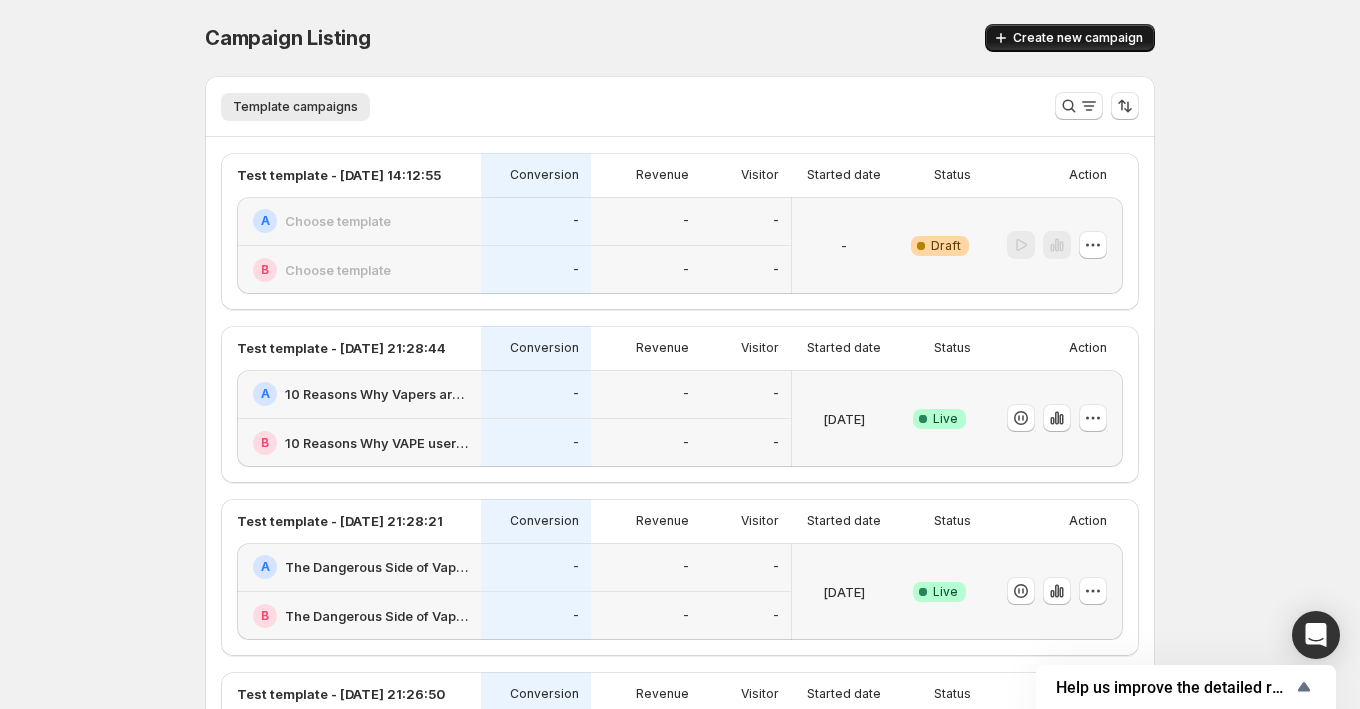 click on "Create new campaign" at bounding box center (1070, 38) 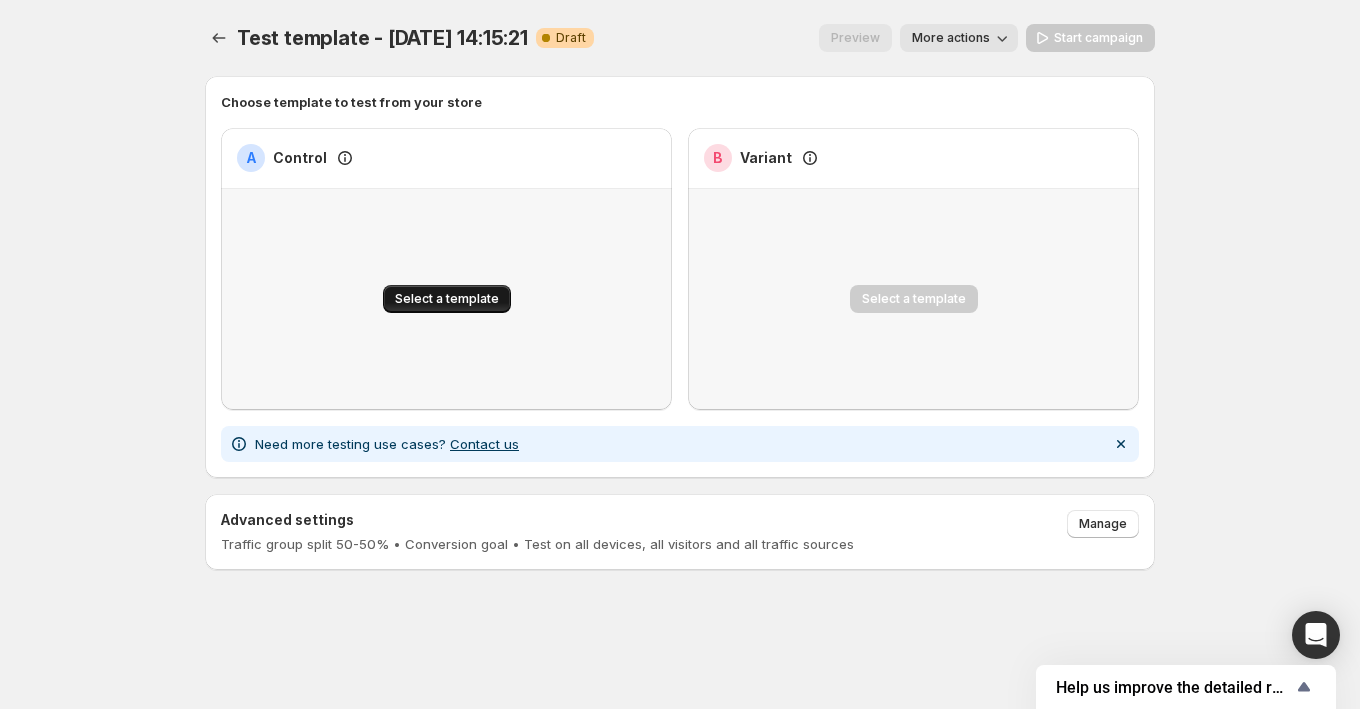 click on "Select a template" at bounding box center [447, 299] 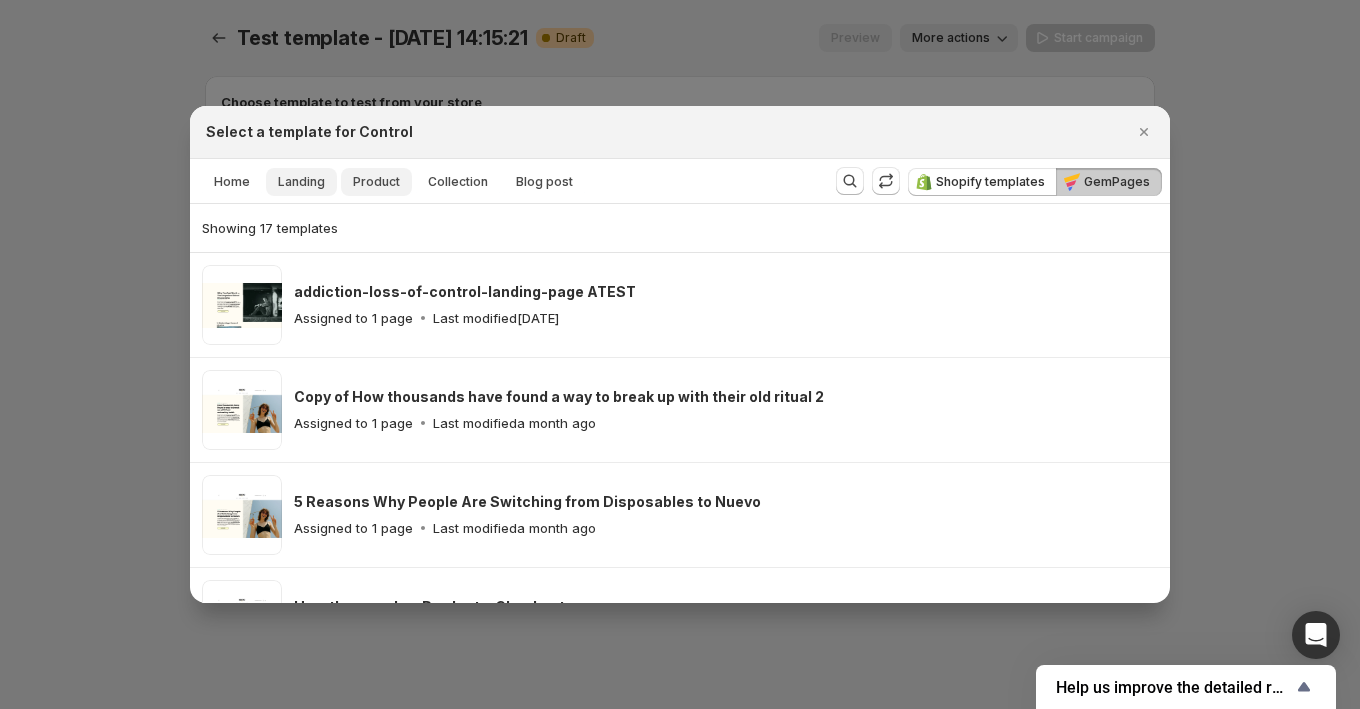 click on "Product" at bounding box center (376, 182) 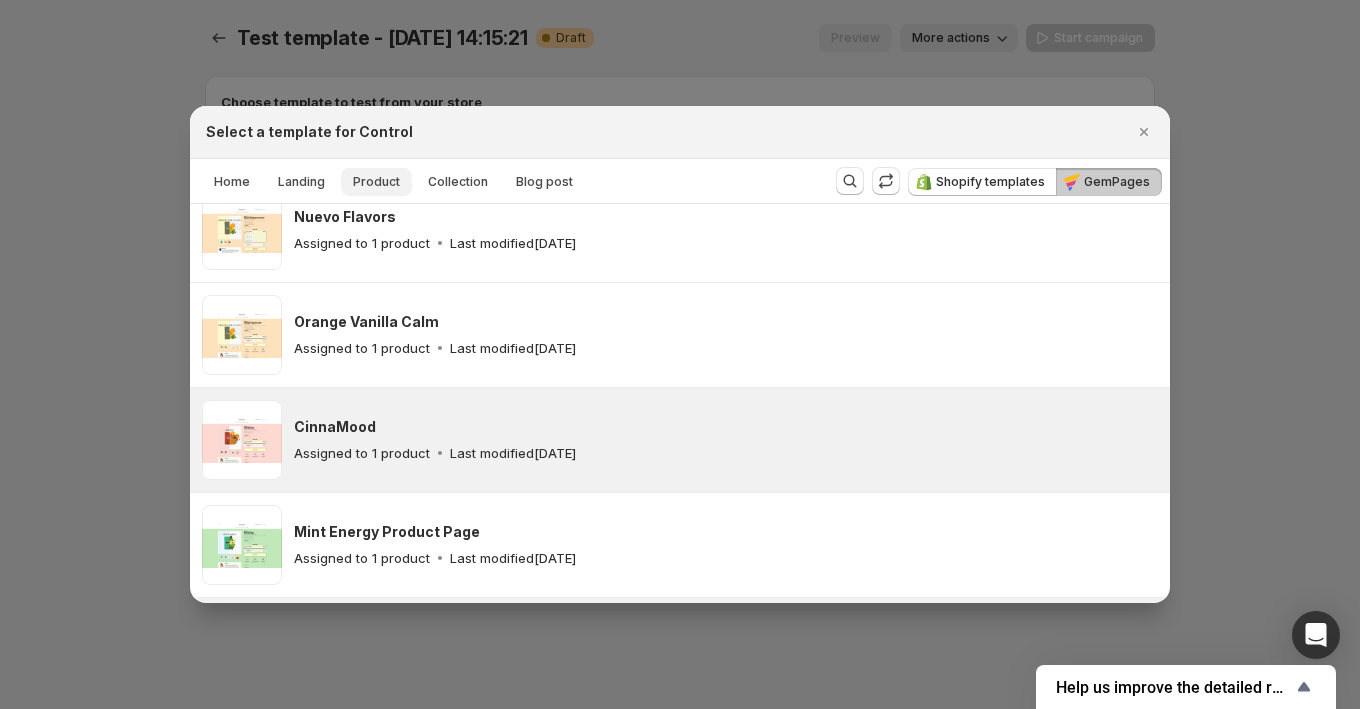 scroll, scrollTop: 486, scrollLeft: 0, axis: vertical 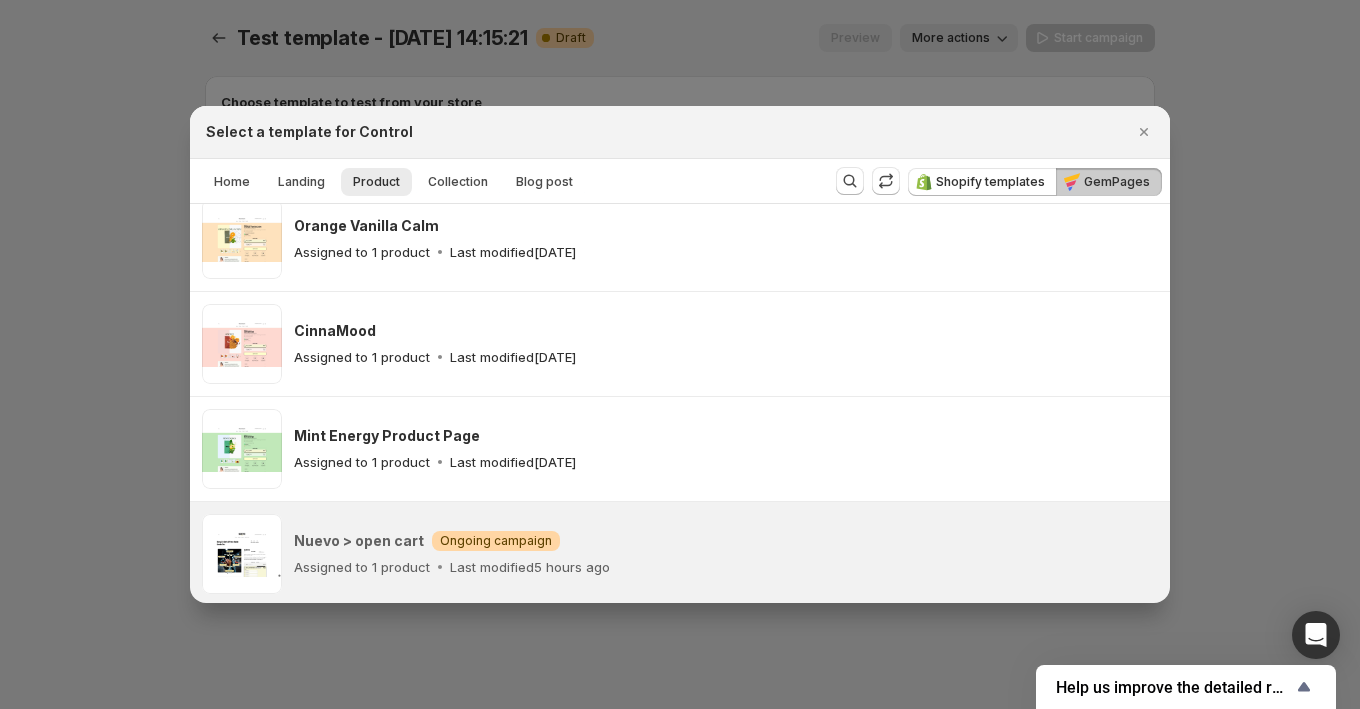 click at bounding box center [680, 354] 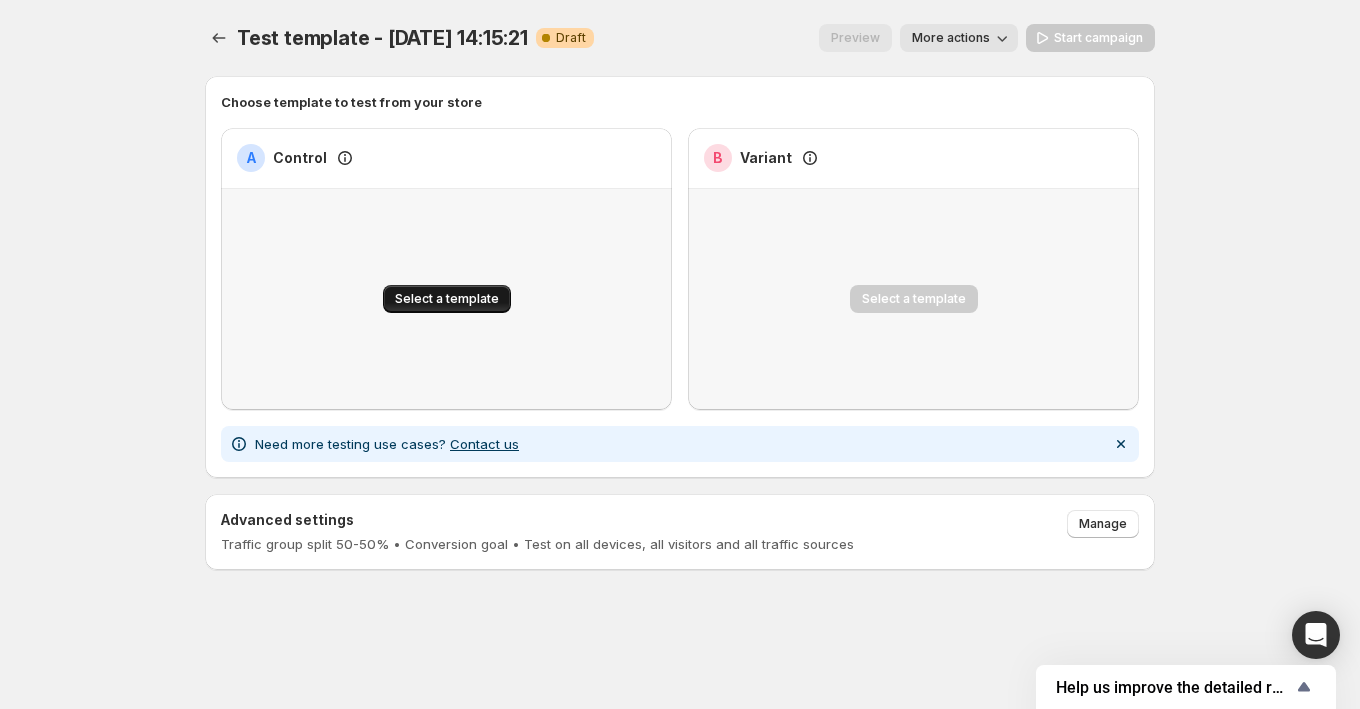 click on "Select a template" at bounding box center (447, 299) 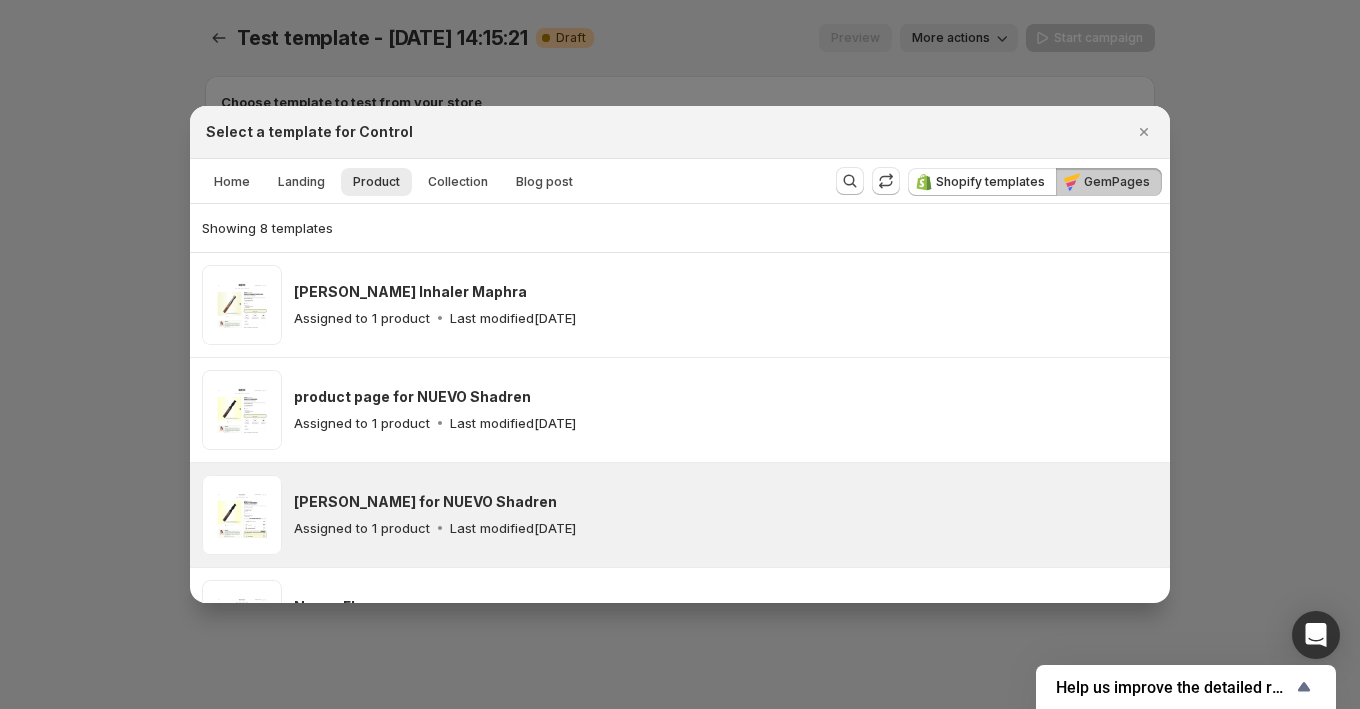 scroll, scrollTop: 486, scrollLeft: 0, axis: vertical 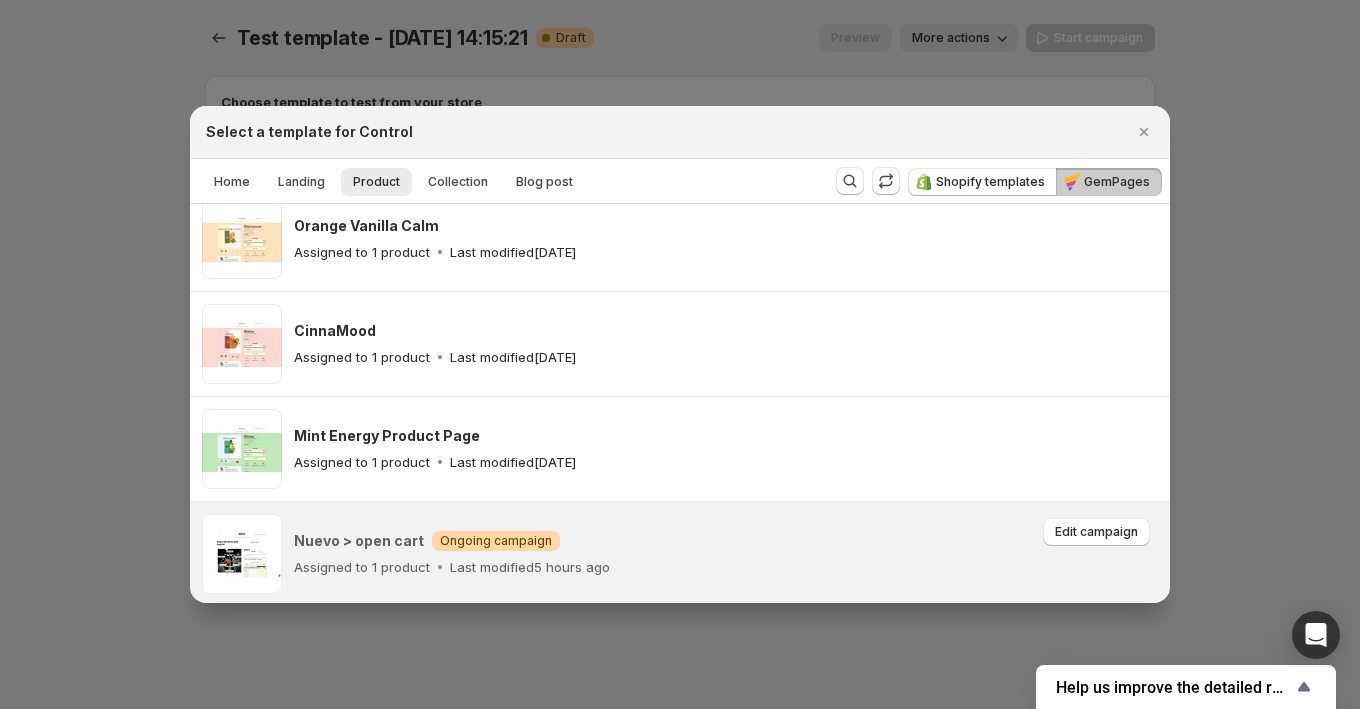 click on "Nuevo > open cart Warning Ongoing campaign Assigned to 1 product Last modified  5 hours ago" at bounding box center [726, 554] 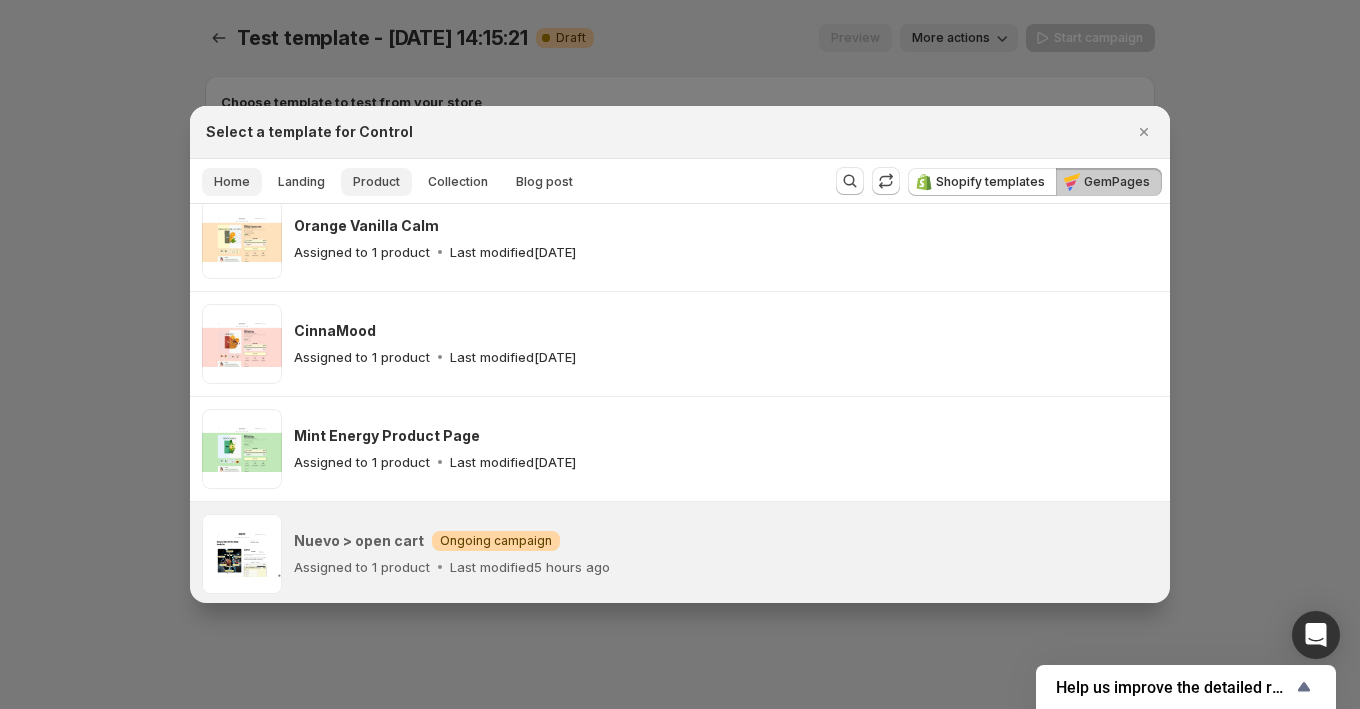 click on "Home" at bounding box center (232, 182) 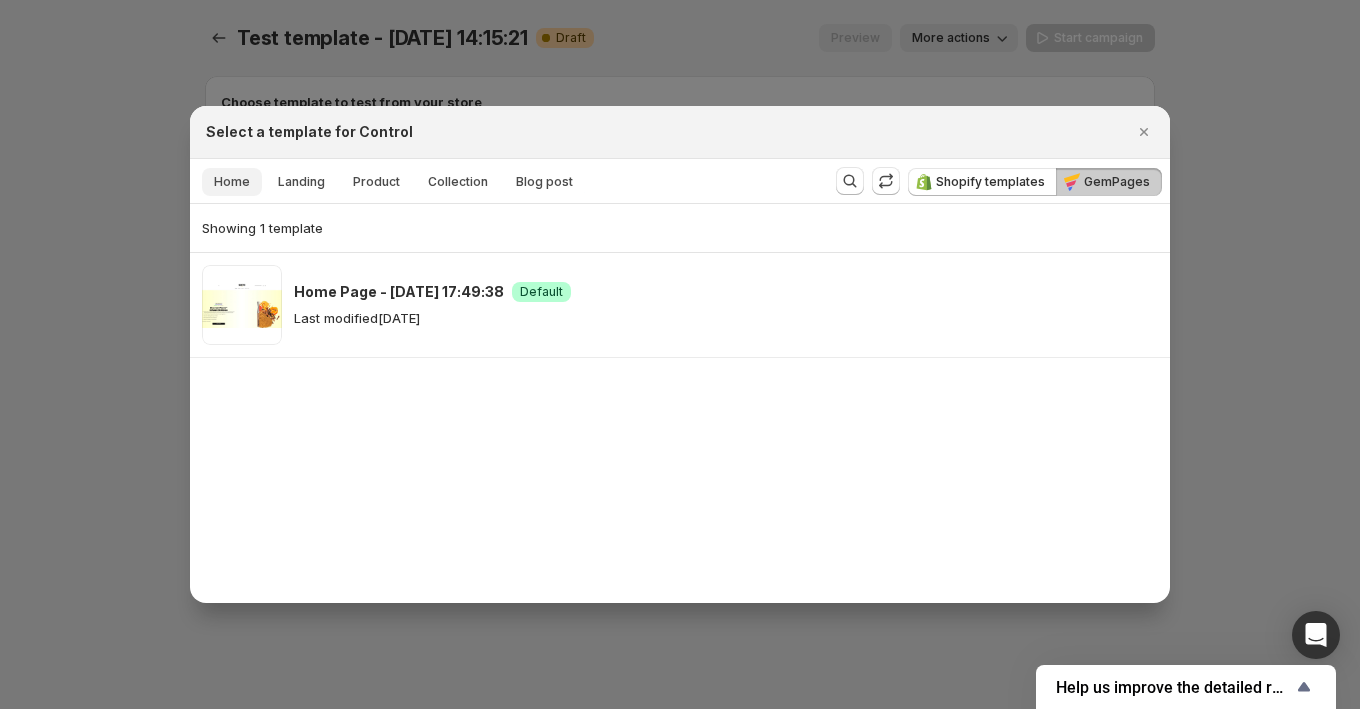 scroll, scrollTop: 0, scrollLeft: 0, axis: both 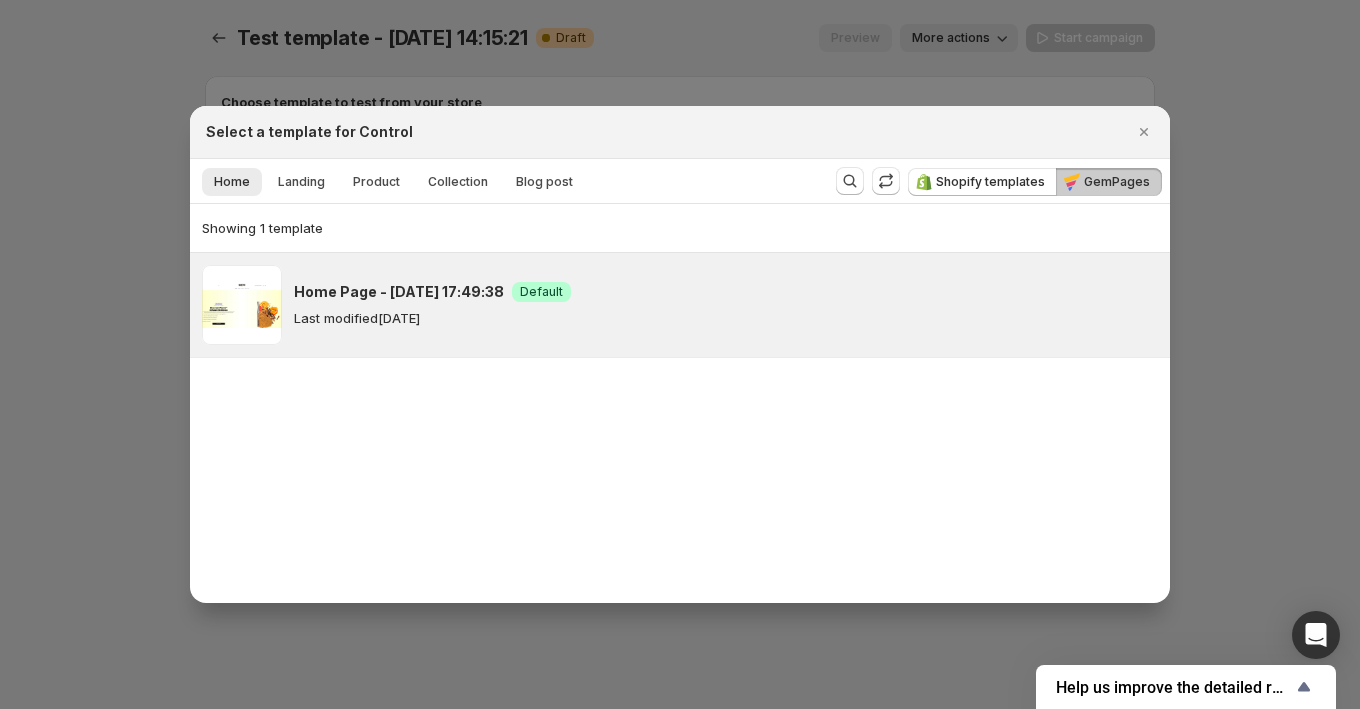 click on "Home Page - [DATE] 17:49:38" at bounding box center [399, 292] 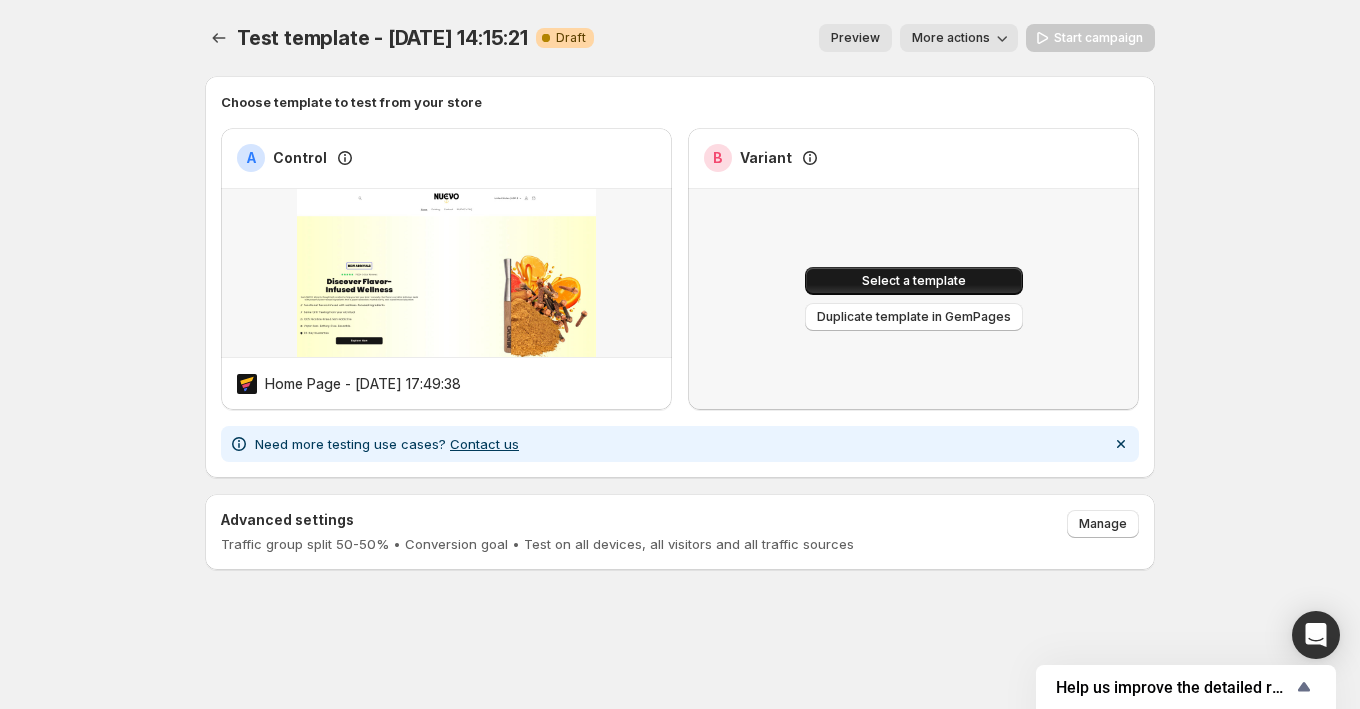 click on "Select a template" at bounding box center (914, 281) 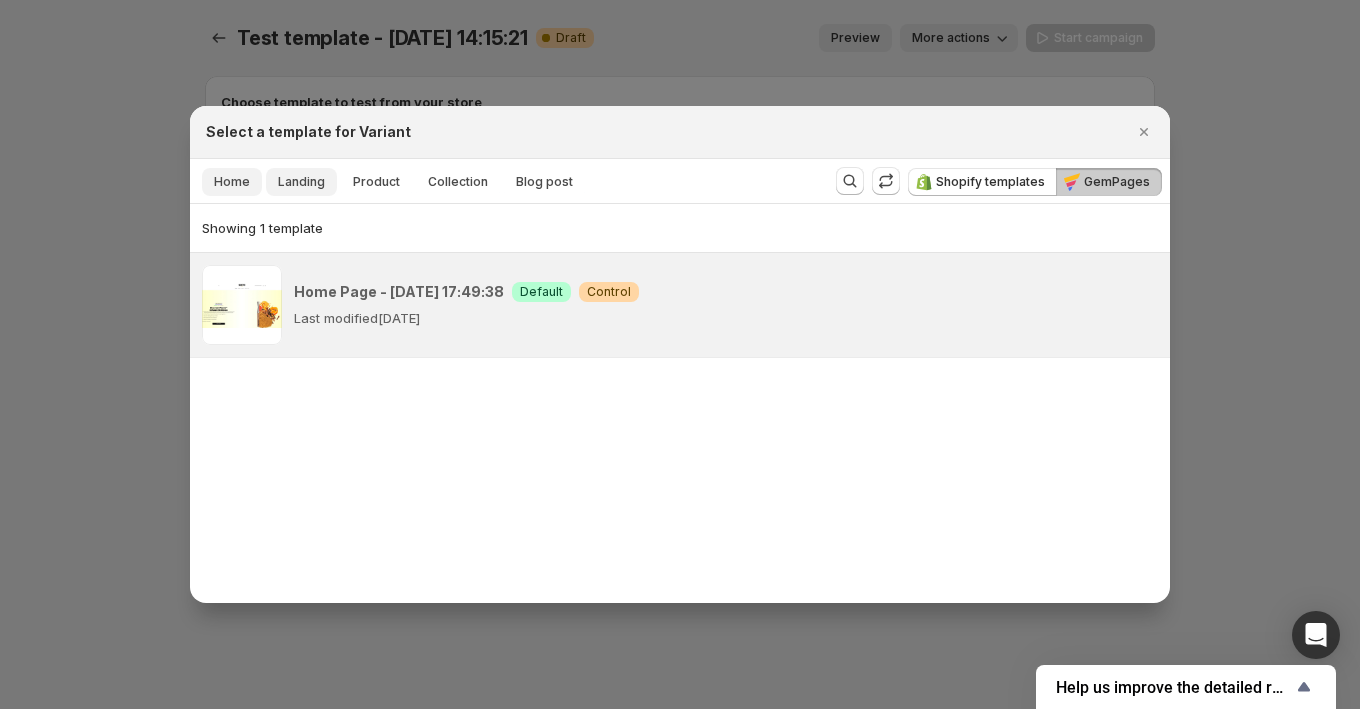 click on "Landing" at bounding box center [301, 182] 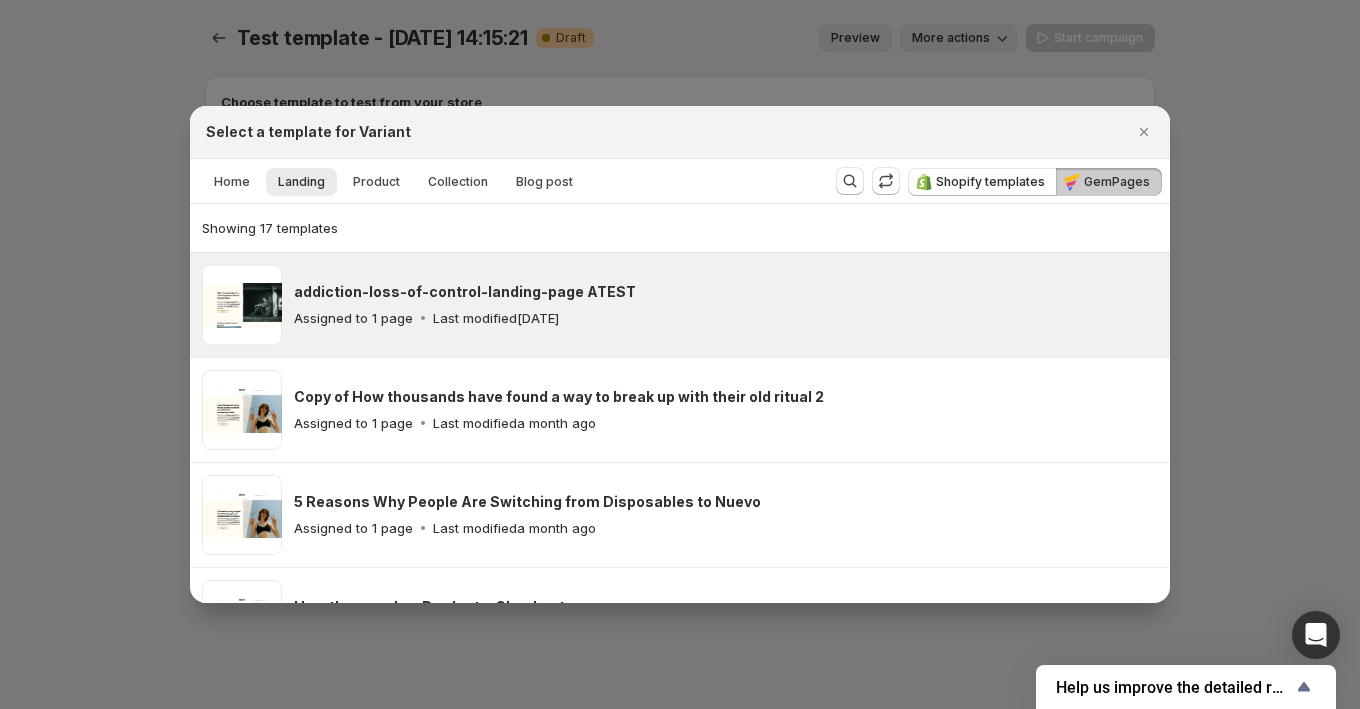 click on "addiction-loss-of-control-landing-page ATEST Assigned to 1 page Last modified  [DATE]" at bounding box center [726, 305] 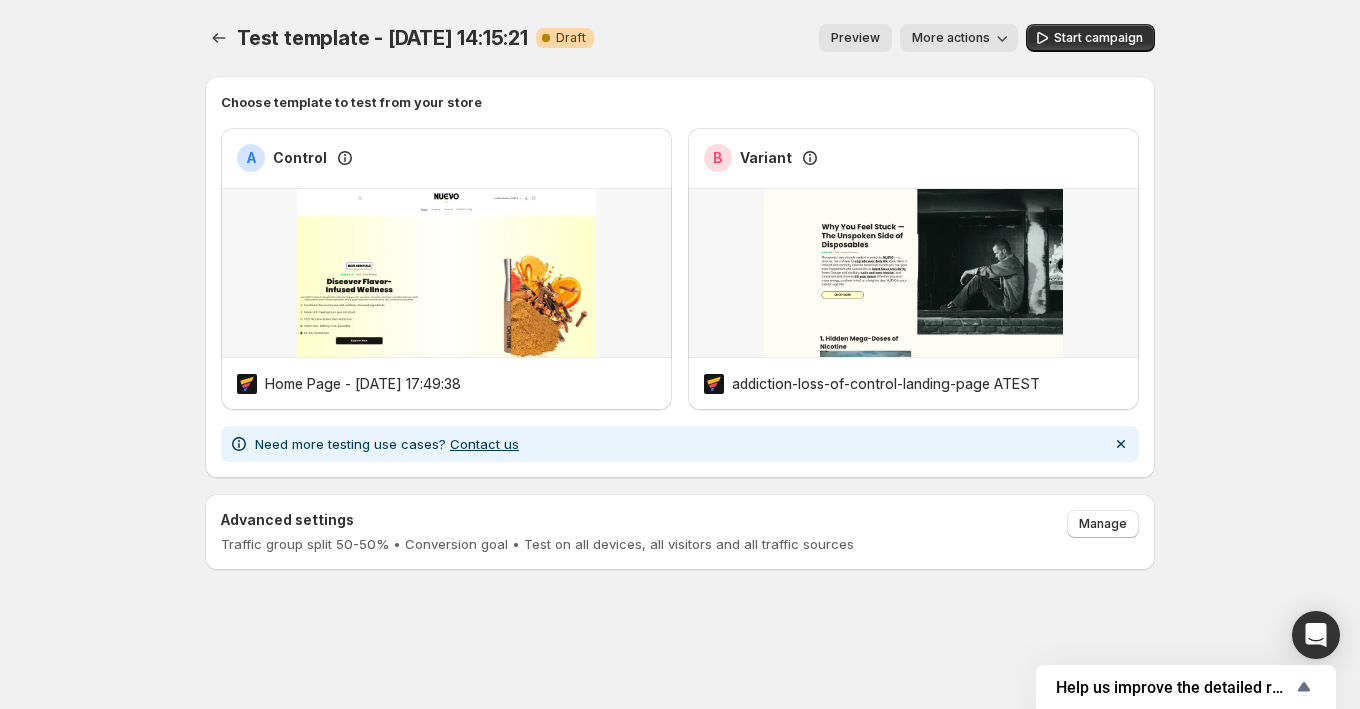 click on "Preview" at bounding box center [855, 38] 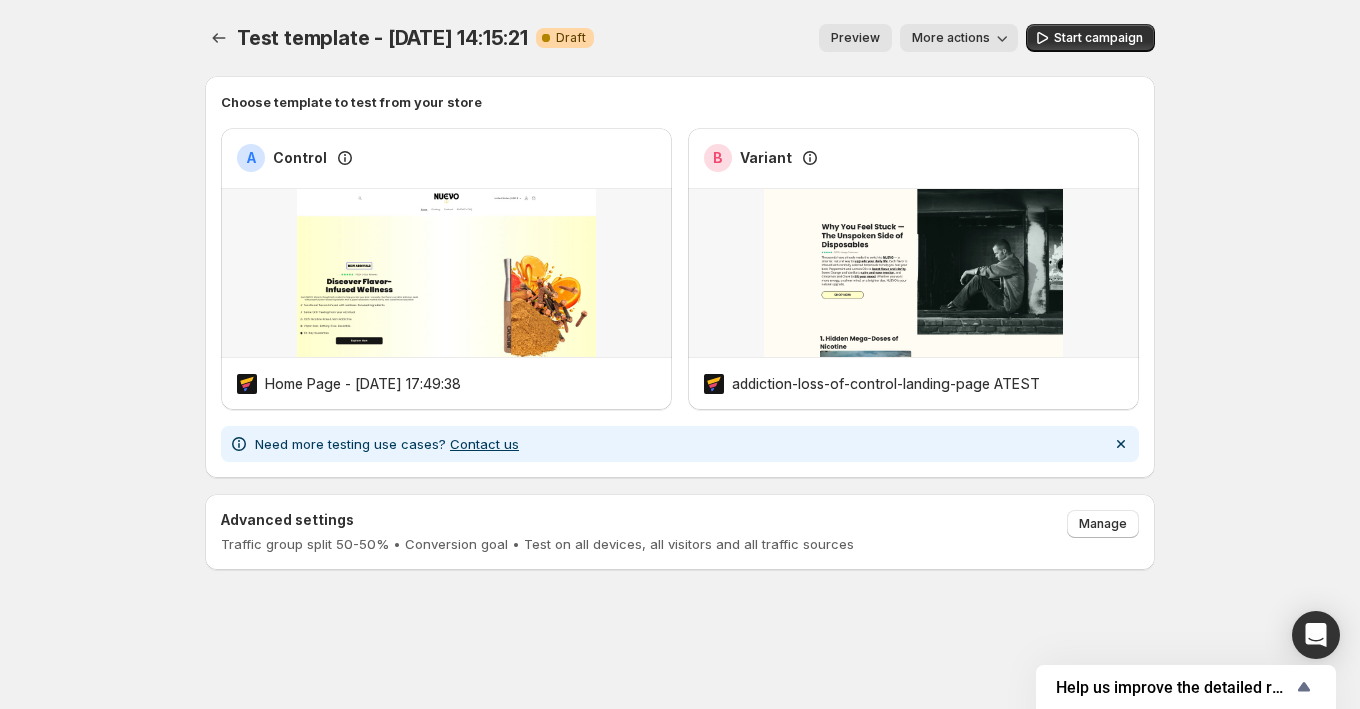click on "More actions" at bounding box center (951, 38) 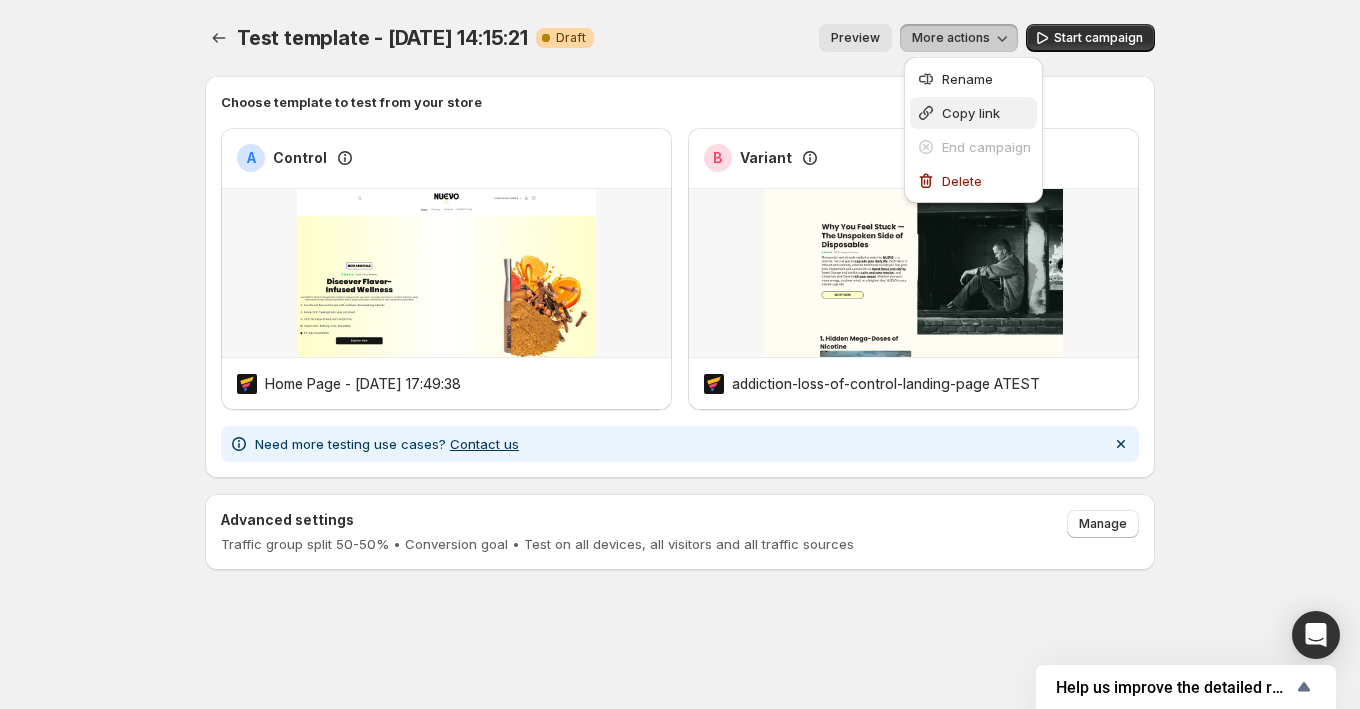 click on "Copy link" at bounding box center [973, 113] 